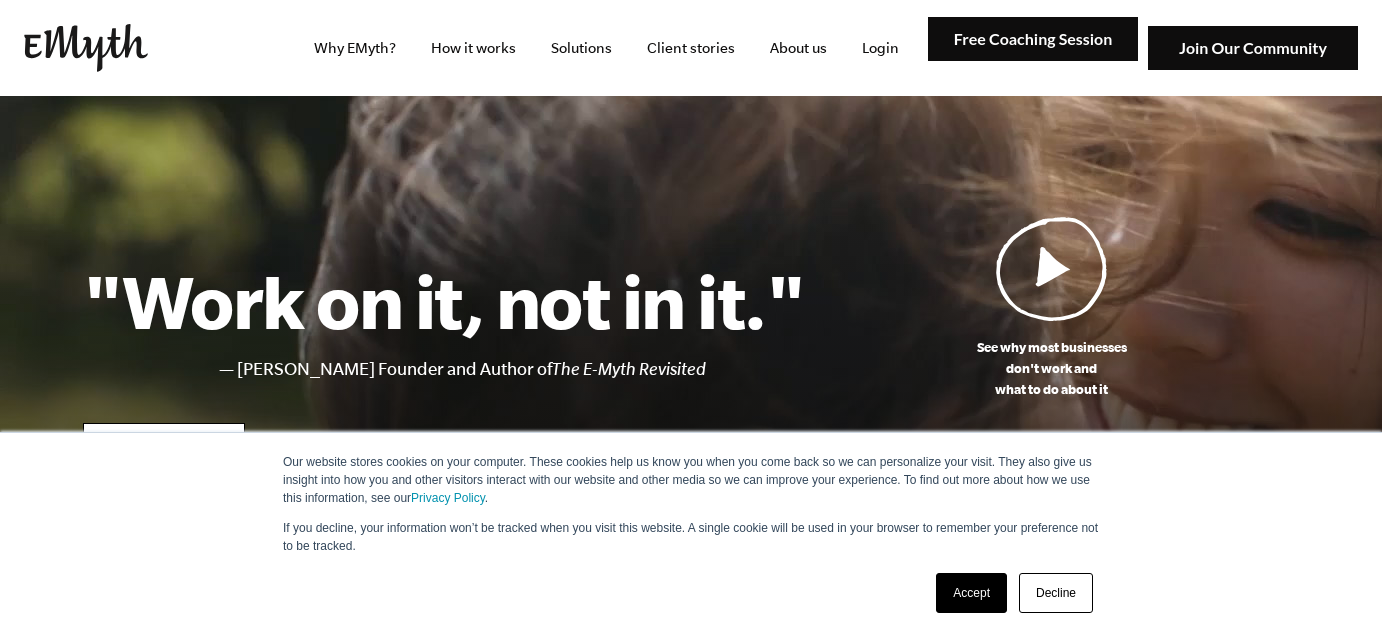 scroll, scrollTop: 0, scrollLeft: 0, axis: both 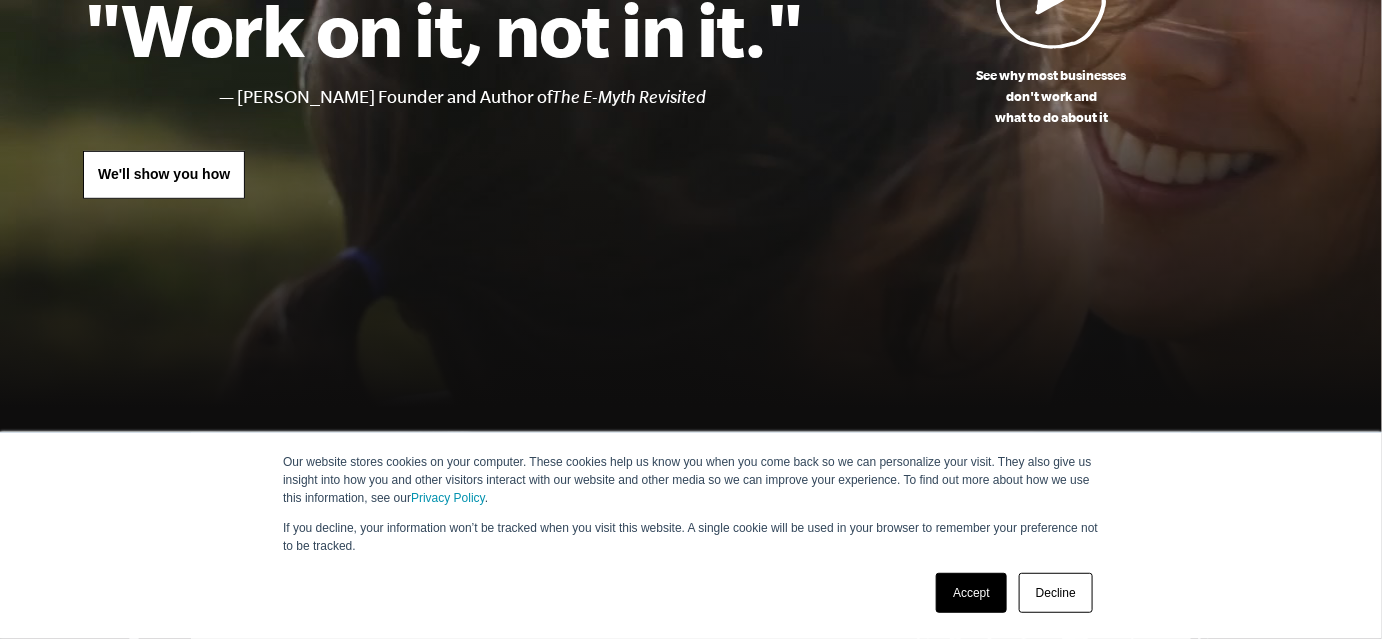 click on "Accept" at bounding box center (971, 593) 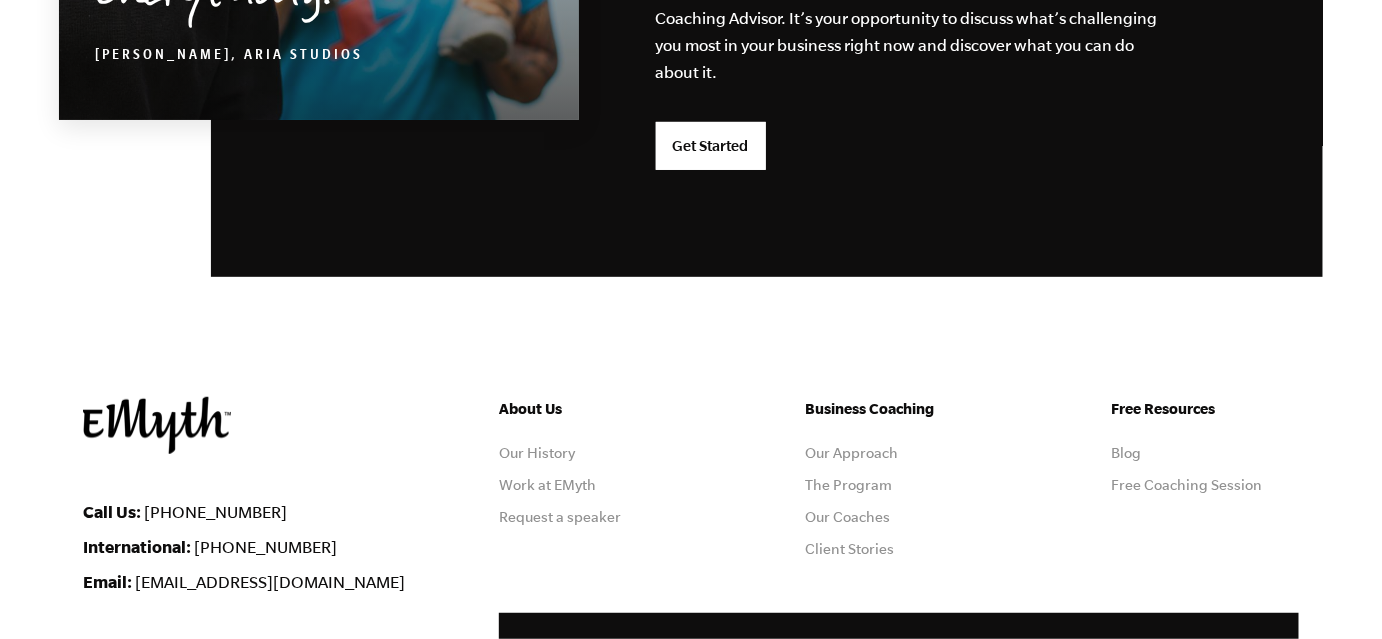 scroll, scrollTop: 5272, scrollLeft: 0, axis: vertical 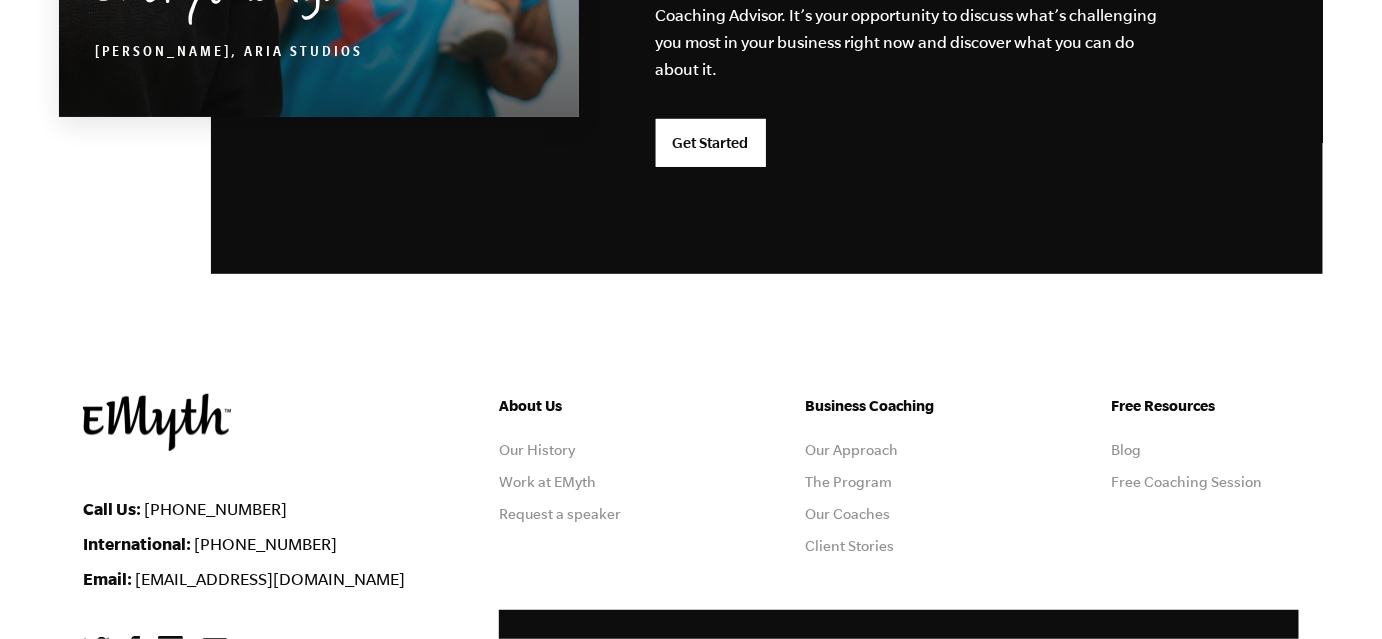 click on "Take the Assessment" at bounding box center [896, -852] 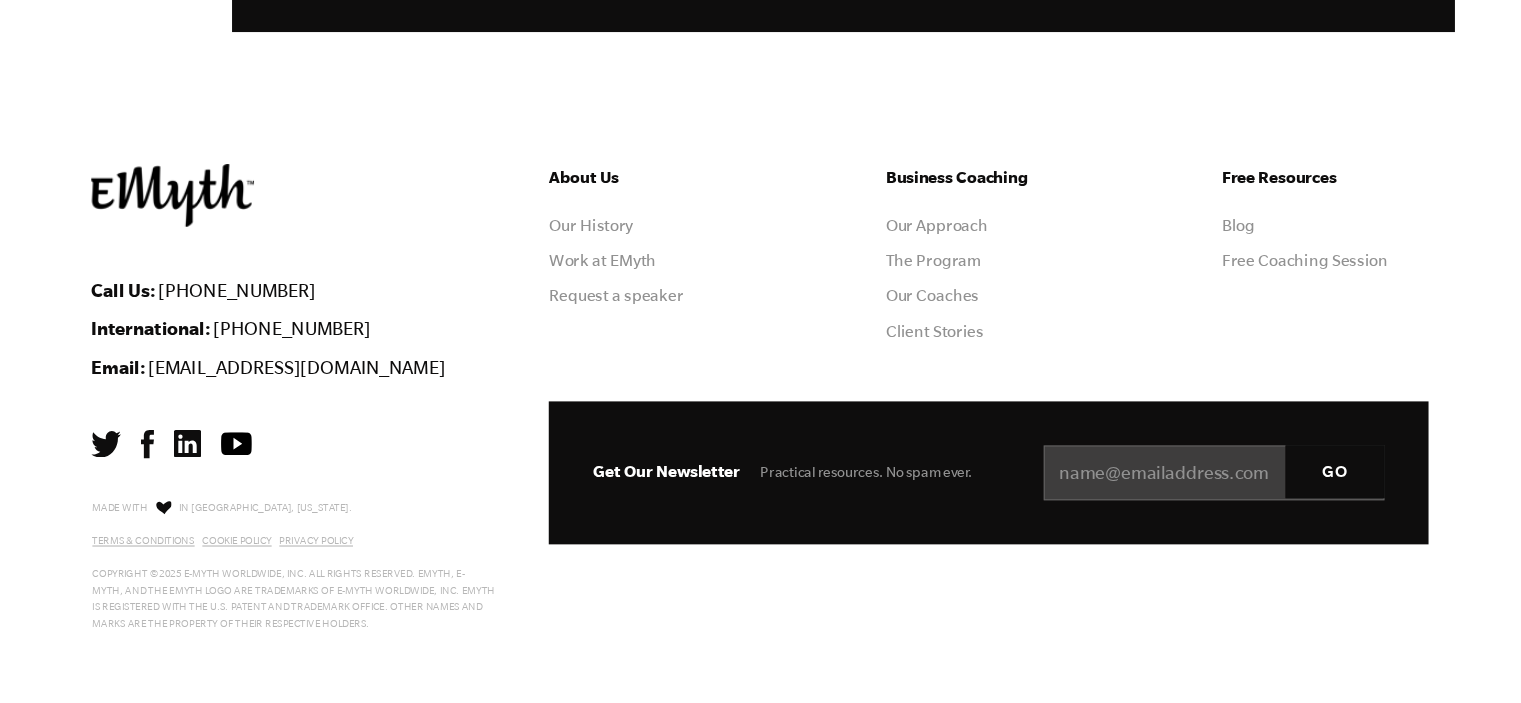 scroll, scrollTop: 6181, scrollLeft: 0, axis: vertical 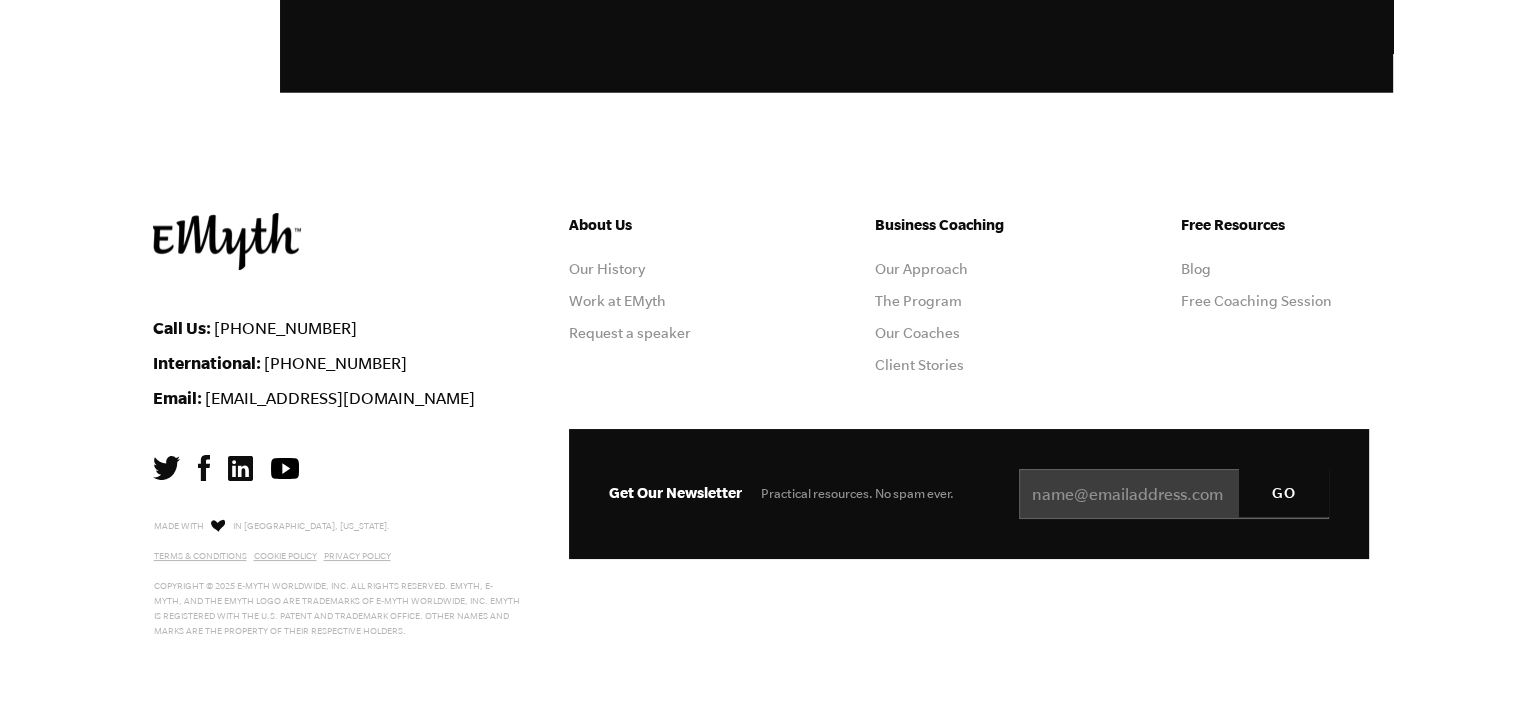 drag, startPoint x: 1370, startPoint y: 50, endPoint x: 1106, endPoint y: 373, distance: 417.16302 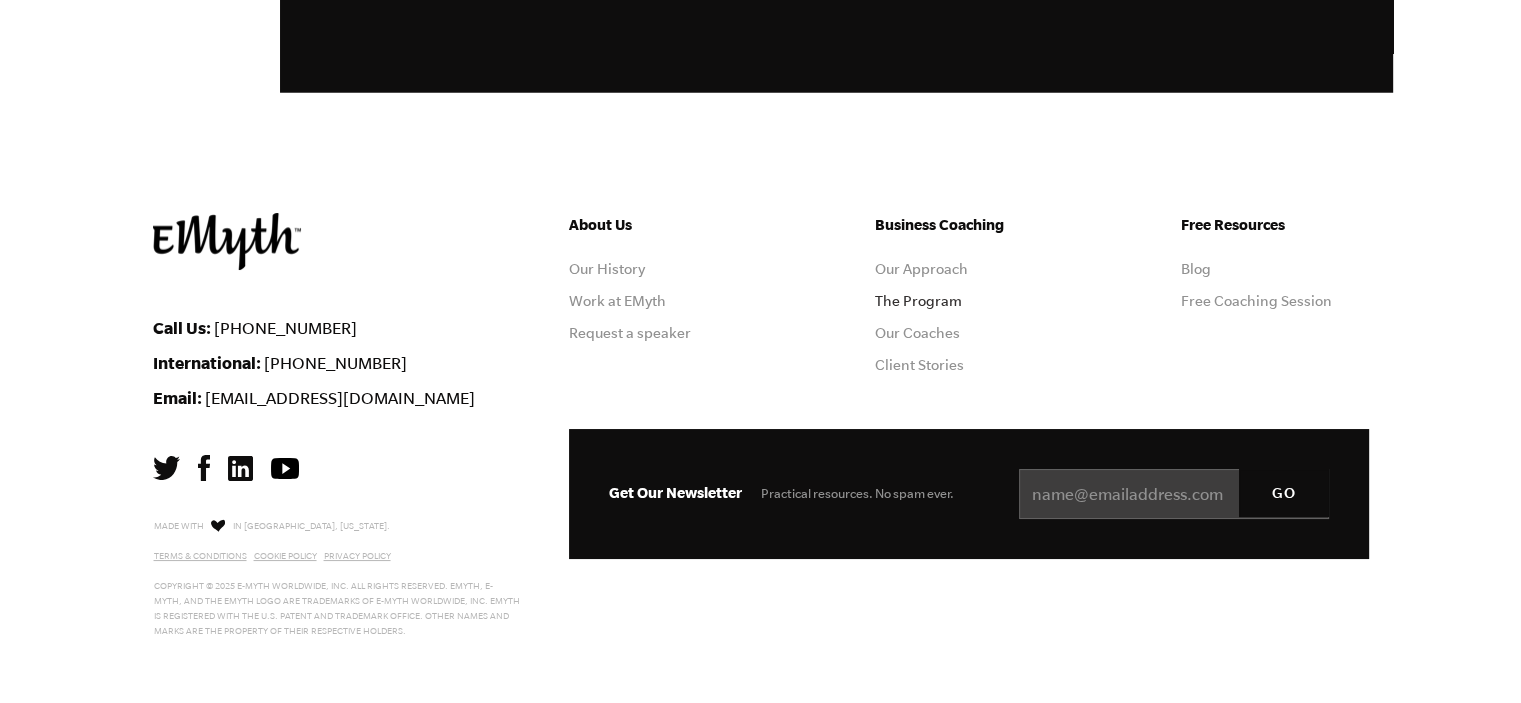 click on "The Program" at bounding box center (918, 301) 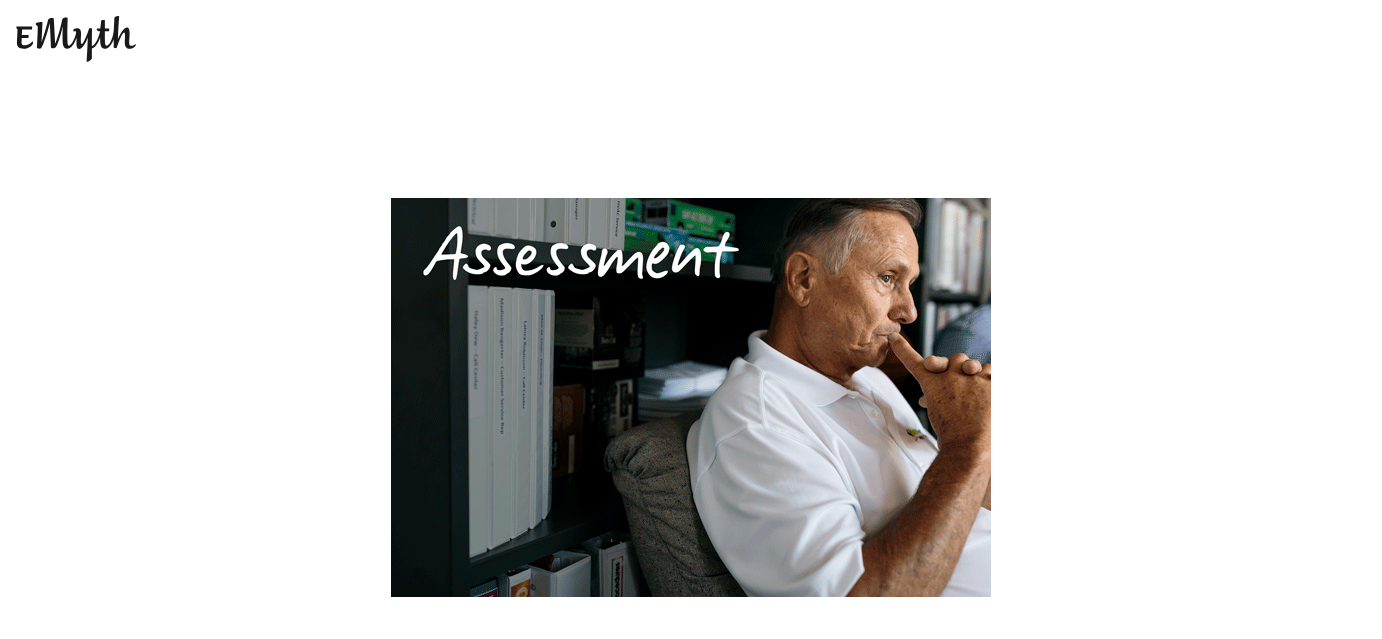 scroll, scrollTop: 138, scrollLeft: 0, axis: vertical 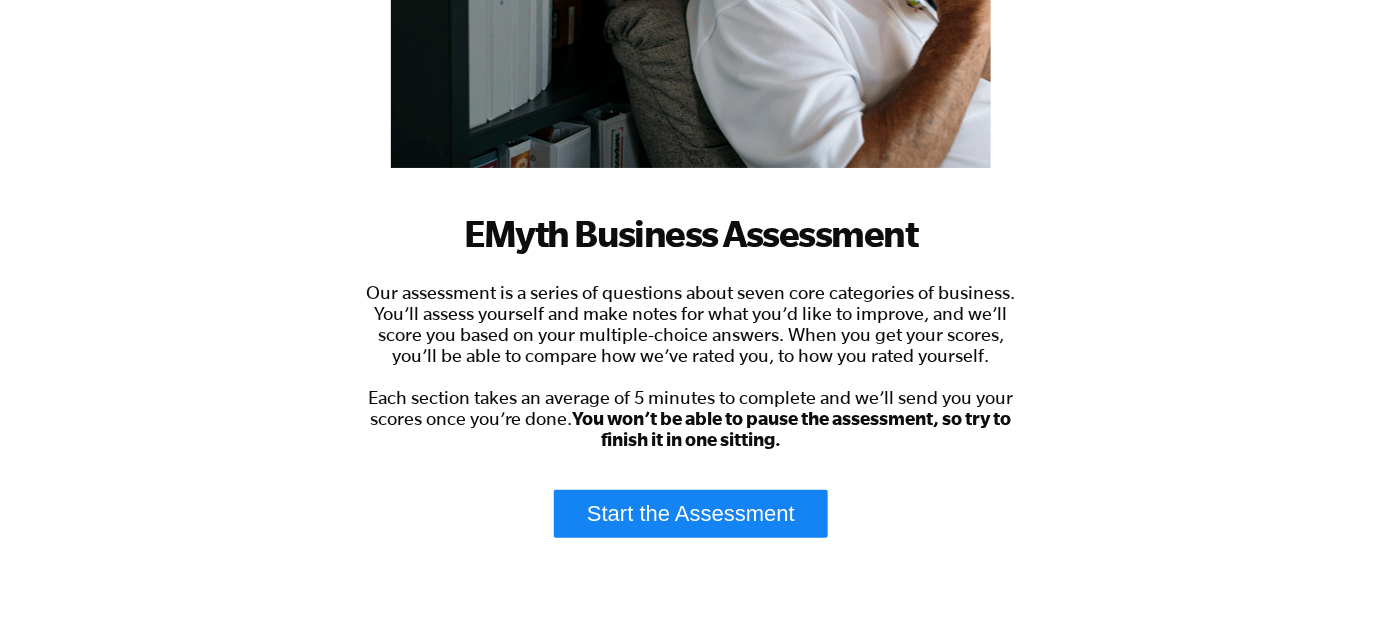 click on "Start the Assessment" at bounding box center [691, 514] 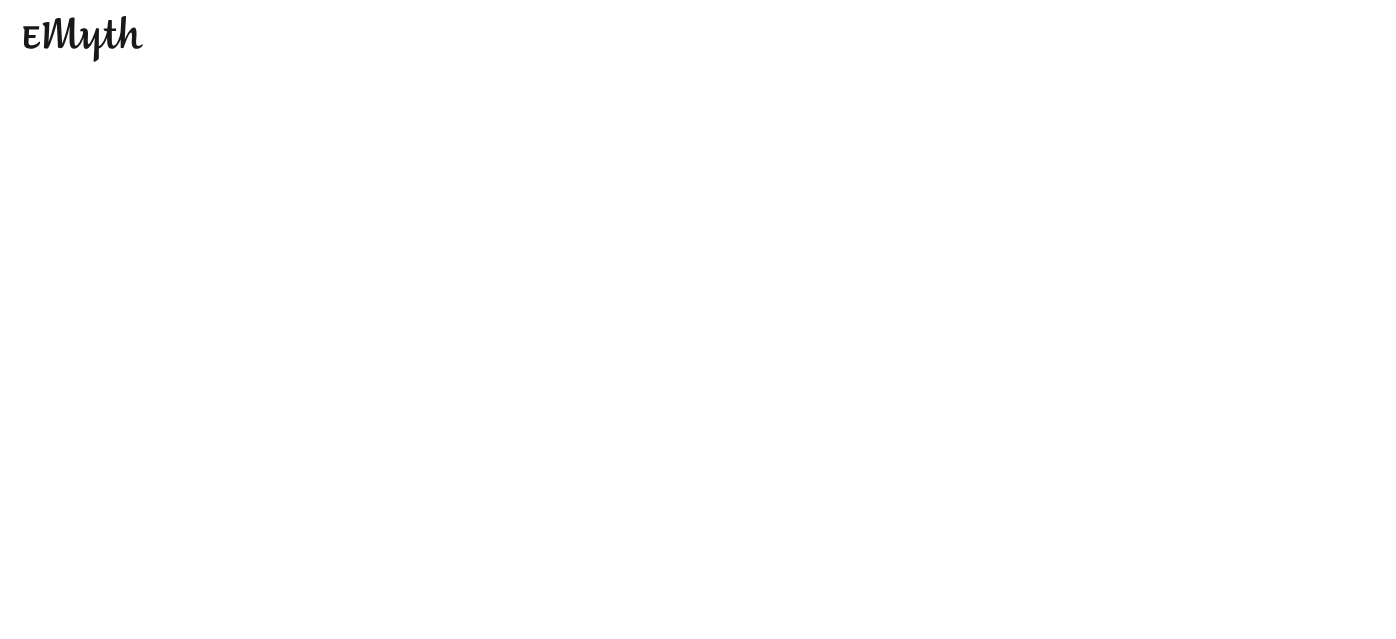 scroll, scrollTop: 0, scrollLeft: 0, axis: both 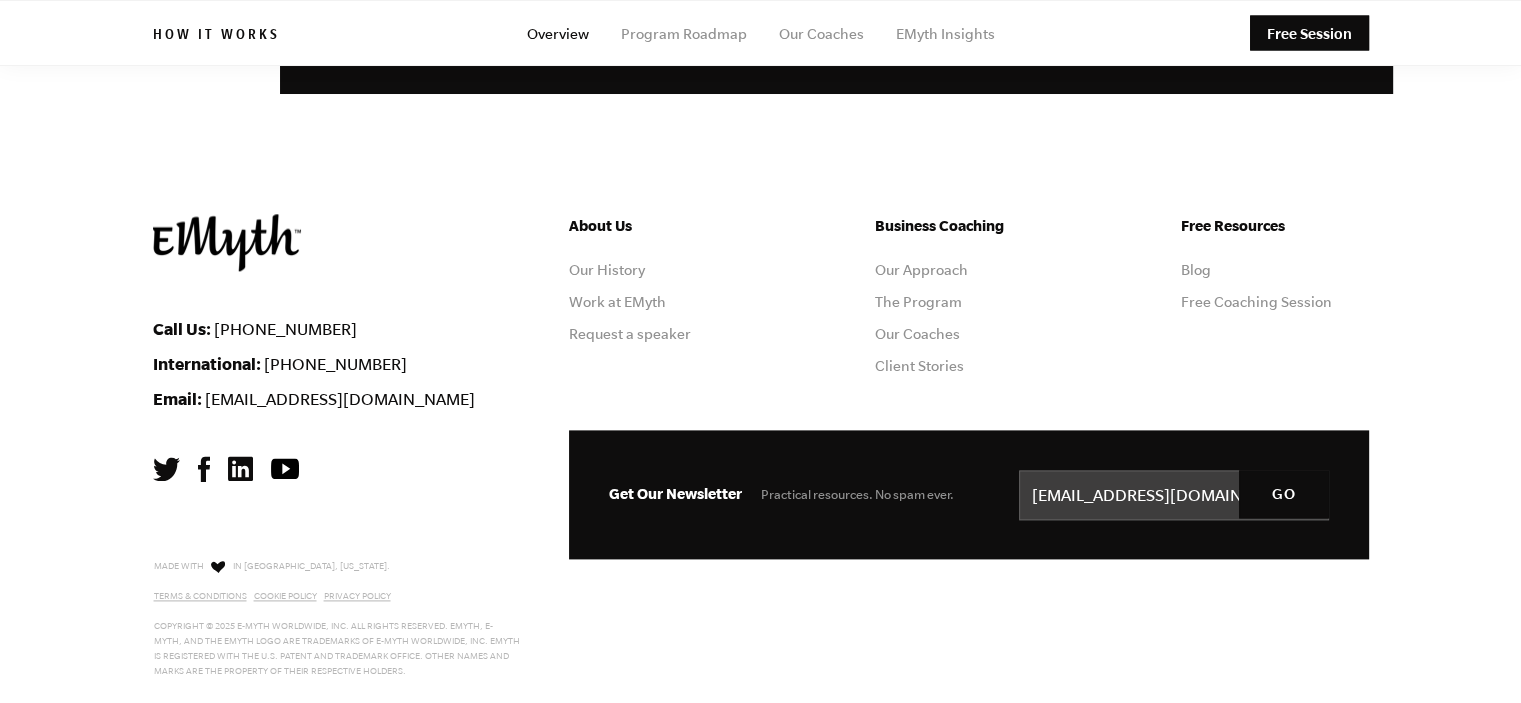 click on "See the Program Roadmap" at bounding box center (373, -982) 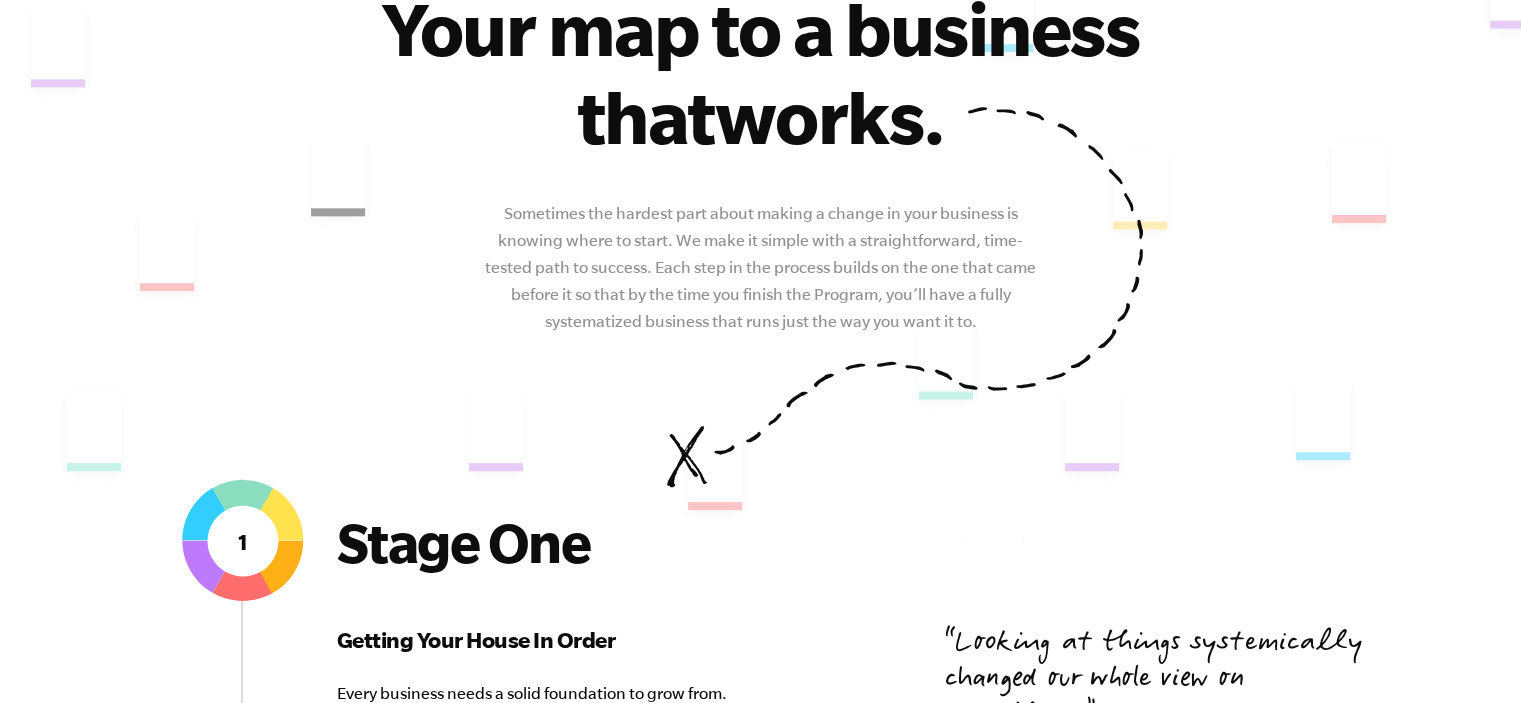 scroll, scrollTop: 0, scrollLeft: 0, axis: both 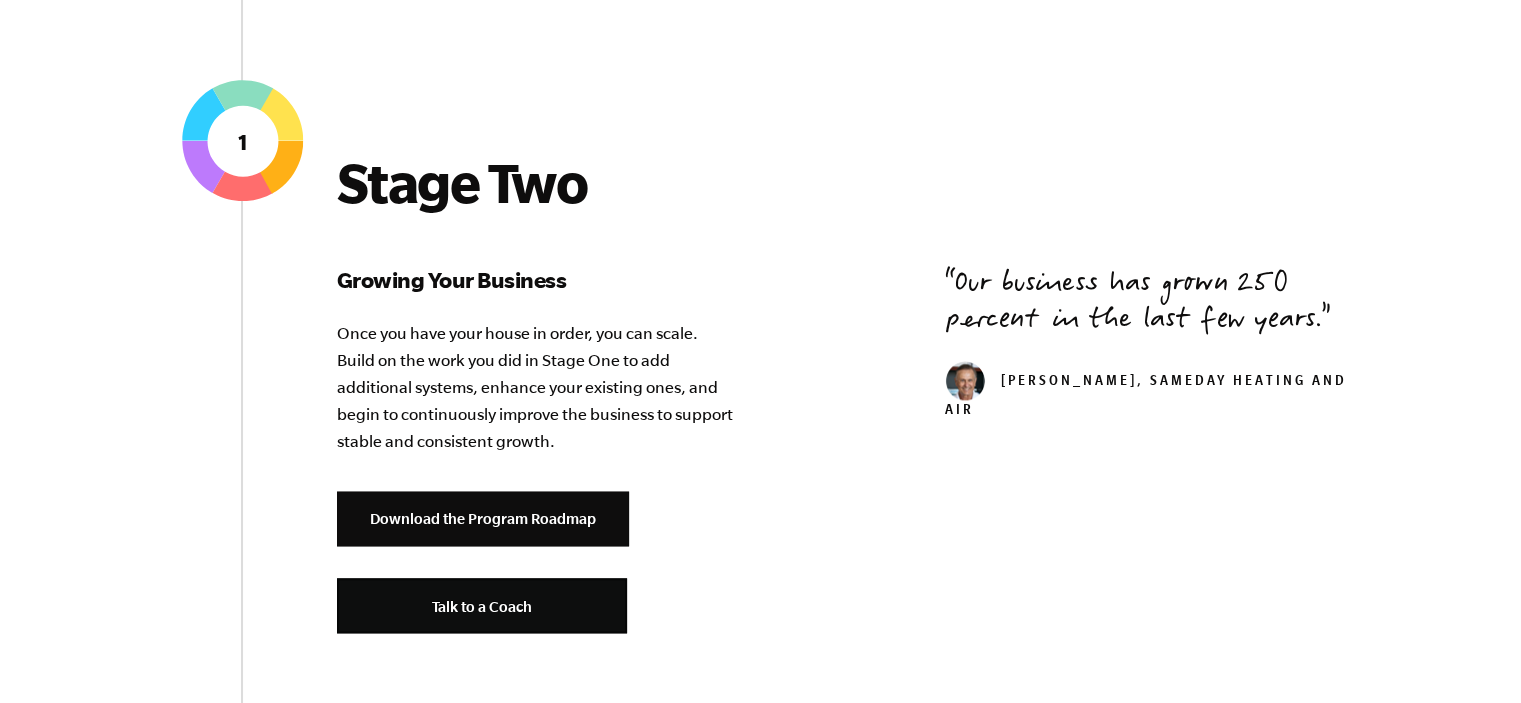click on "Download the Roadmap" at bounding box center [1225, -218] 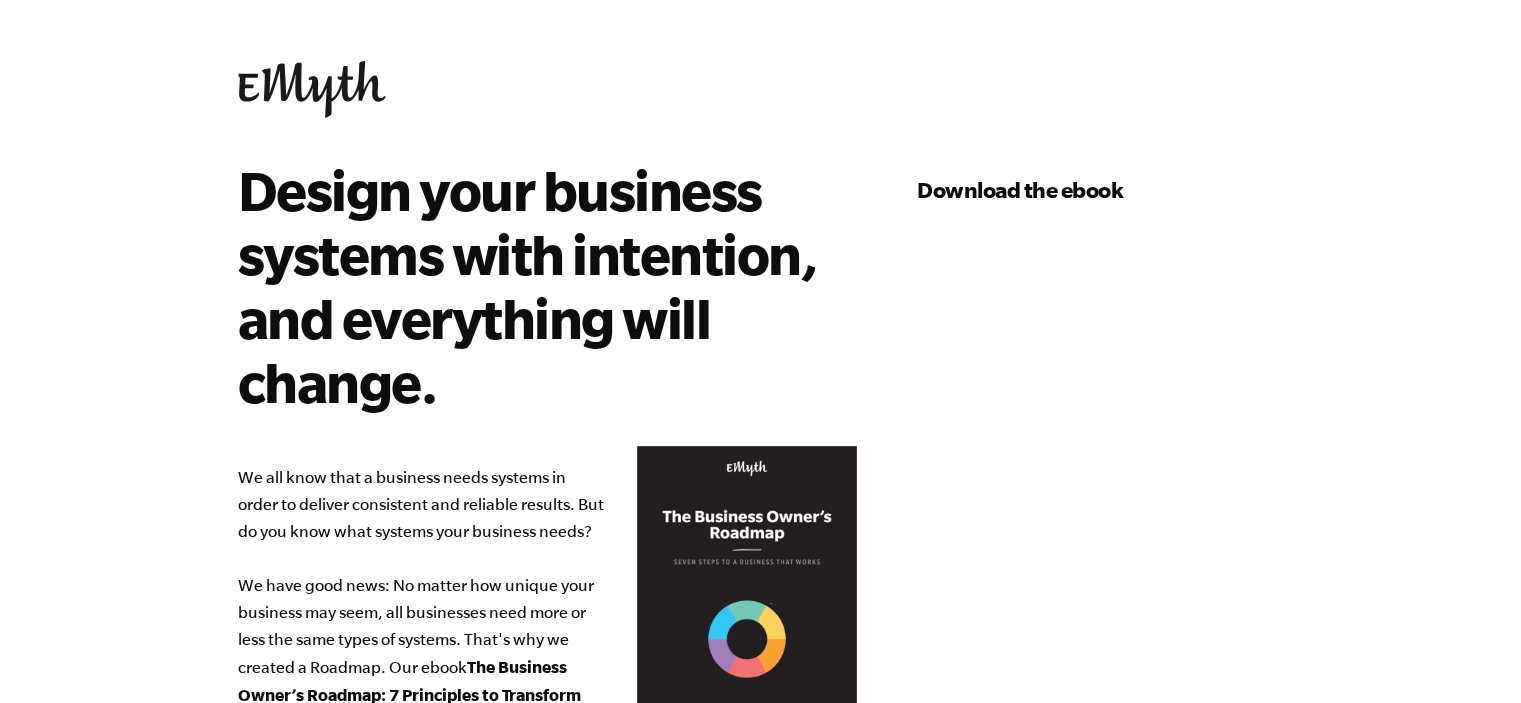 scroll, scrollTop: 0, scrollLeft: 0, axis: both 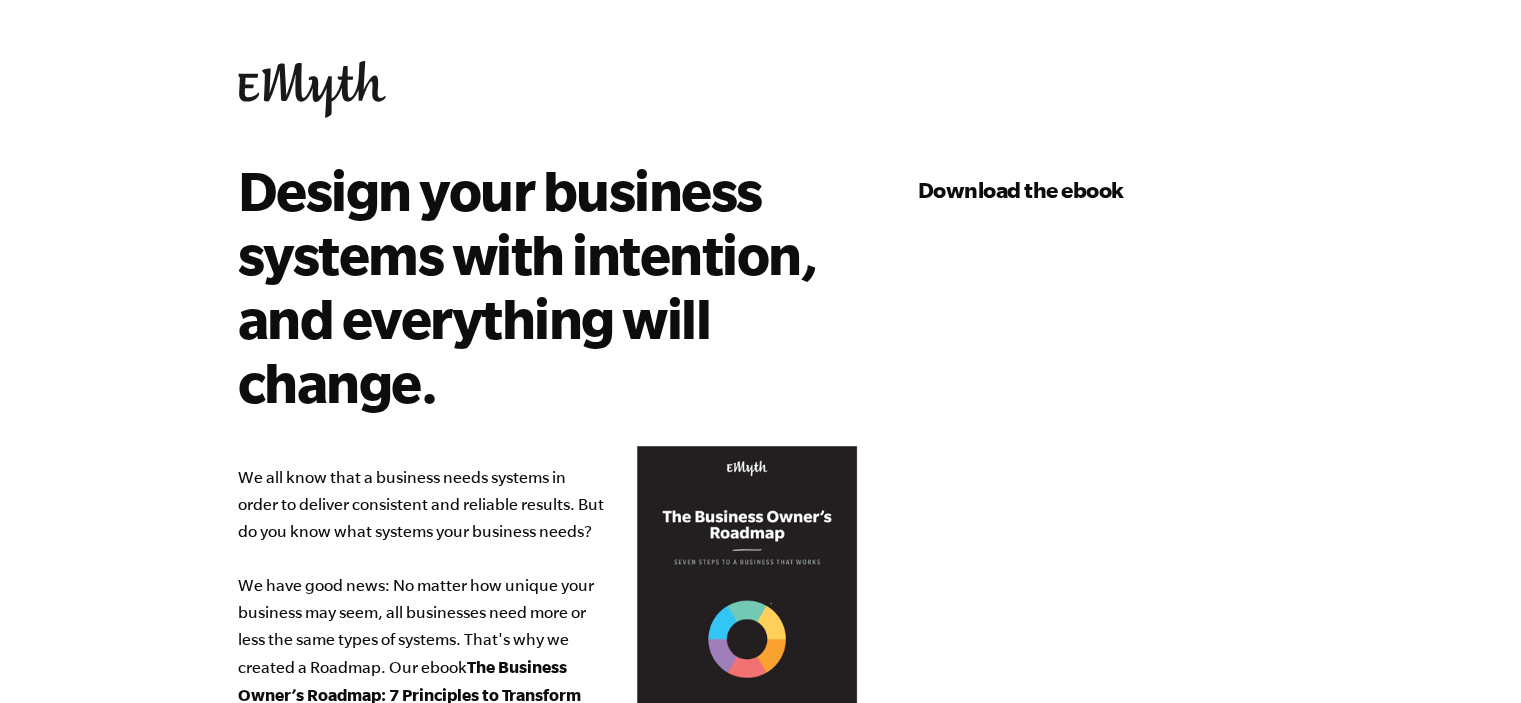 select on "151-275K" 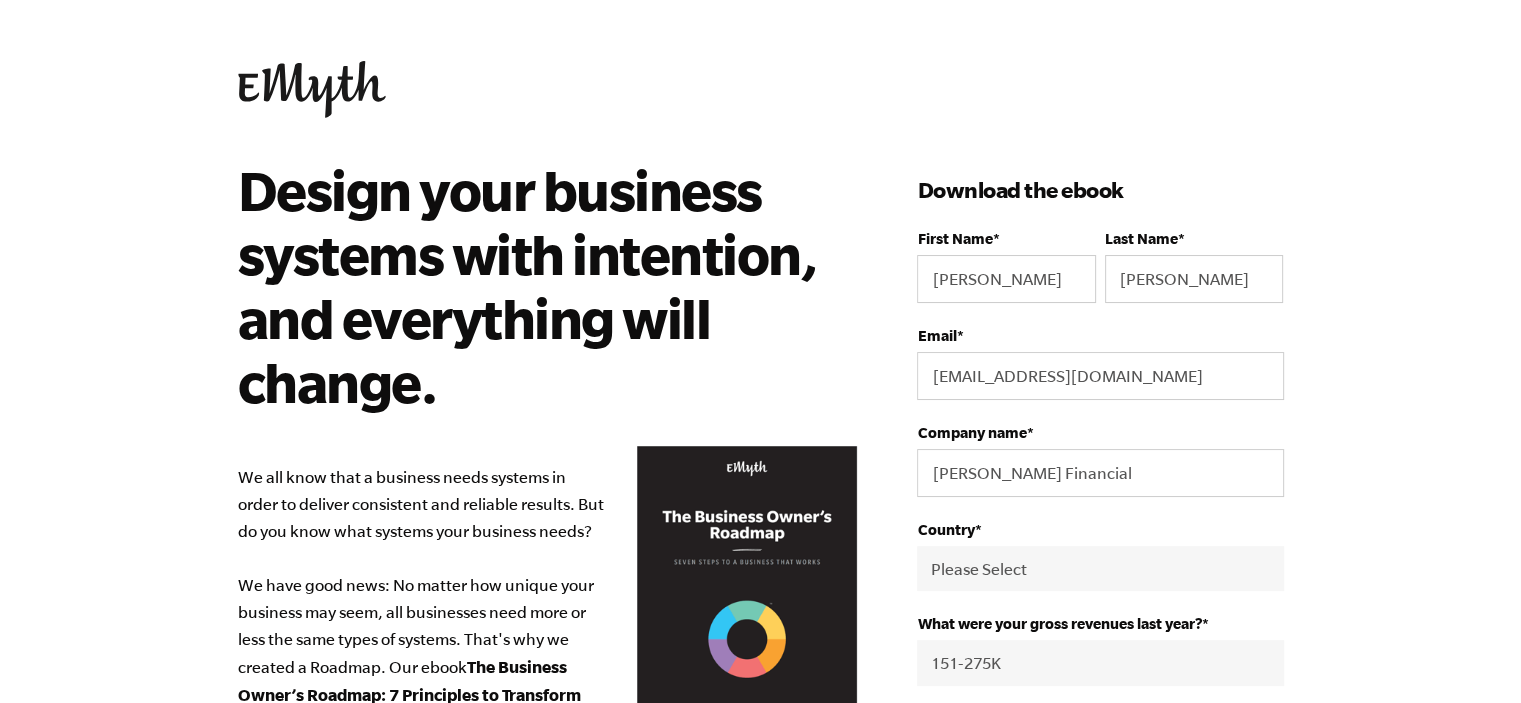 scroll, scrollTop: 0, scrollLeft: 0, axis: both 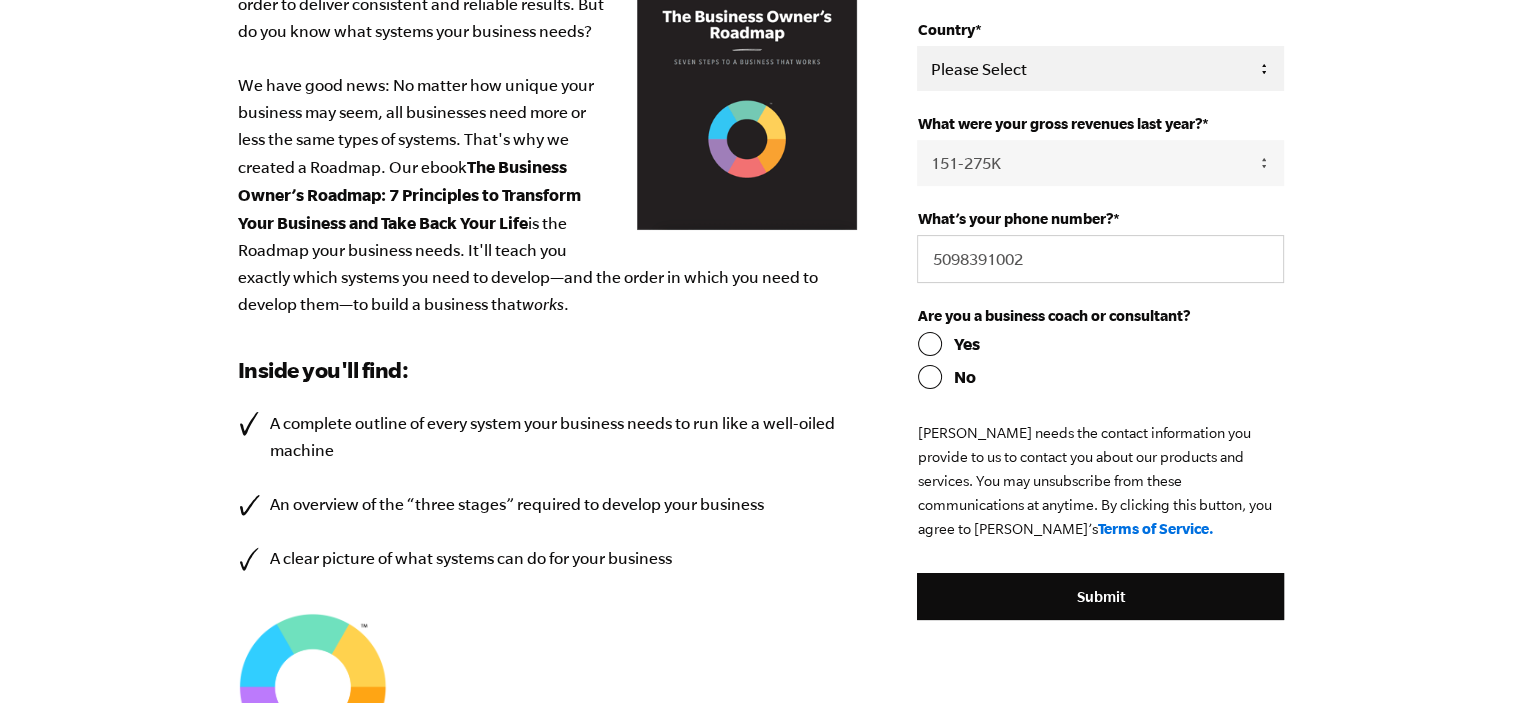 click on "Please Select United States Afghanistan Åland Islands Albania Algeria American Samoa Andorra Angola Anguilla Antarctica Antigua and Barbuda Argentina Armenia Aruba Asia/Pacific Region Australia Austria Azerbaijan Bahamas Bahrain Bangladesh Barbados Belarus Belgium Belize Benin Bermuda Bhutan Bolivia Bosnia and Herzegovina Botswana Bouvet Island Brazil British Indian Ocean Territory British Virgin Islands Brunei Bulgaria Burkina Faso Burundi Cambodia Cameroon Canada Cape Verde Caribbean Netherlands Cayman Islands Central African Republic Chad Chile China Christmas Island Cocos (Keeling) Islands Colombia Comoros Congo Cook Islands Costa Rica Cote d'Ivoire Croatia Cuba Curaçao Cyprus Czech Republic Democratic Republic of the Congo Denmark Djibouti Dominica Dominican Republic East Timor Ecuador Egypt El Salvador Equatorial Guinea Eritrea Estonia Ethiopia Europe Falkland Islands Faroe Islands Fiji Finland France French Guiana French Polynesia French Southern and Antarctic Lands Gabon Gambia Georgia Germany Ghana" at bounding box center [1100, 68] 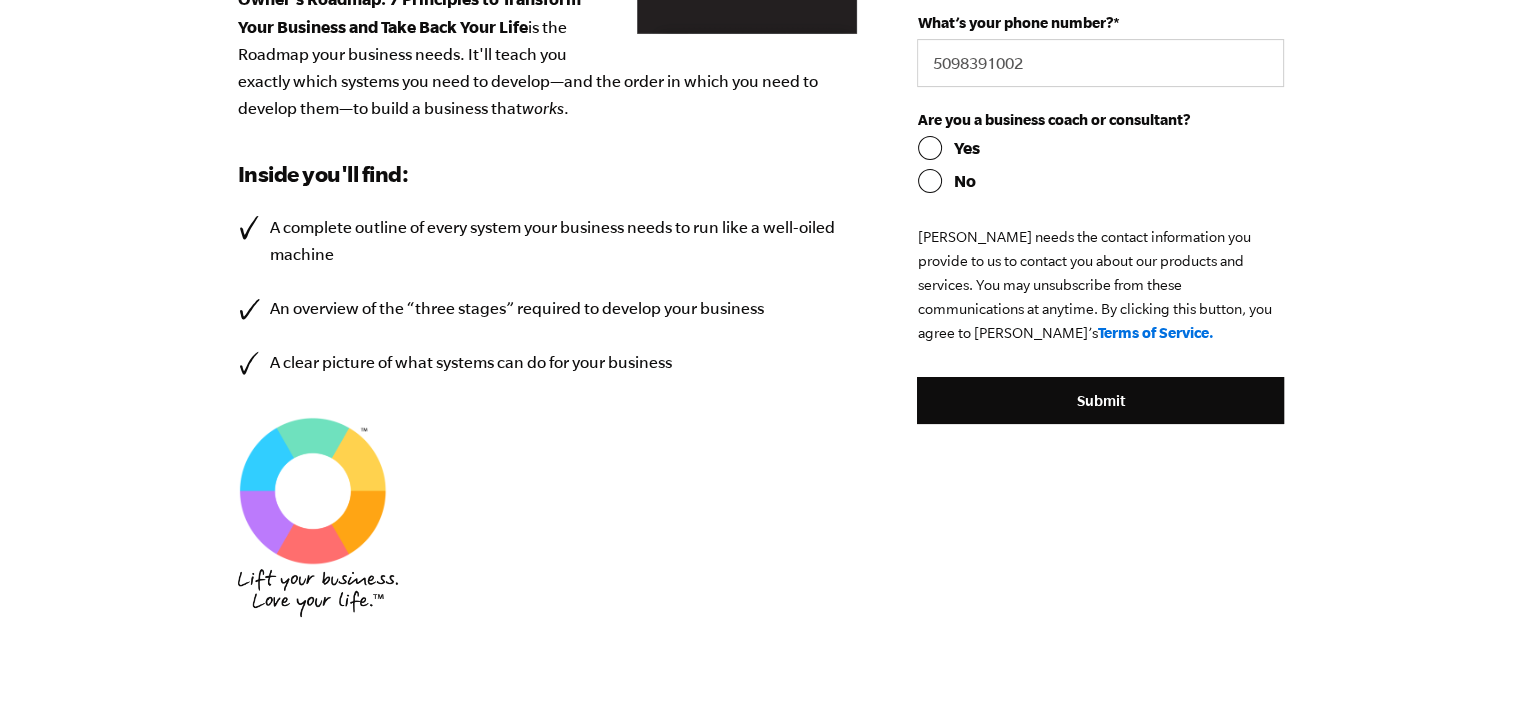 scroll, scrollTop: 700, scrollLeft: 0, axis: vertical 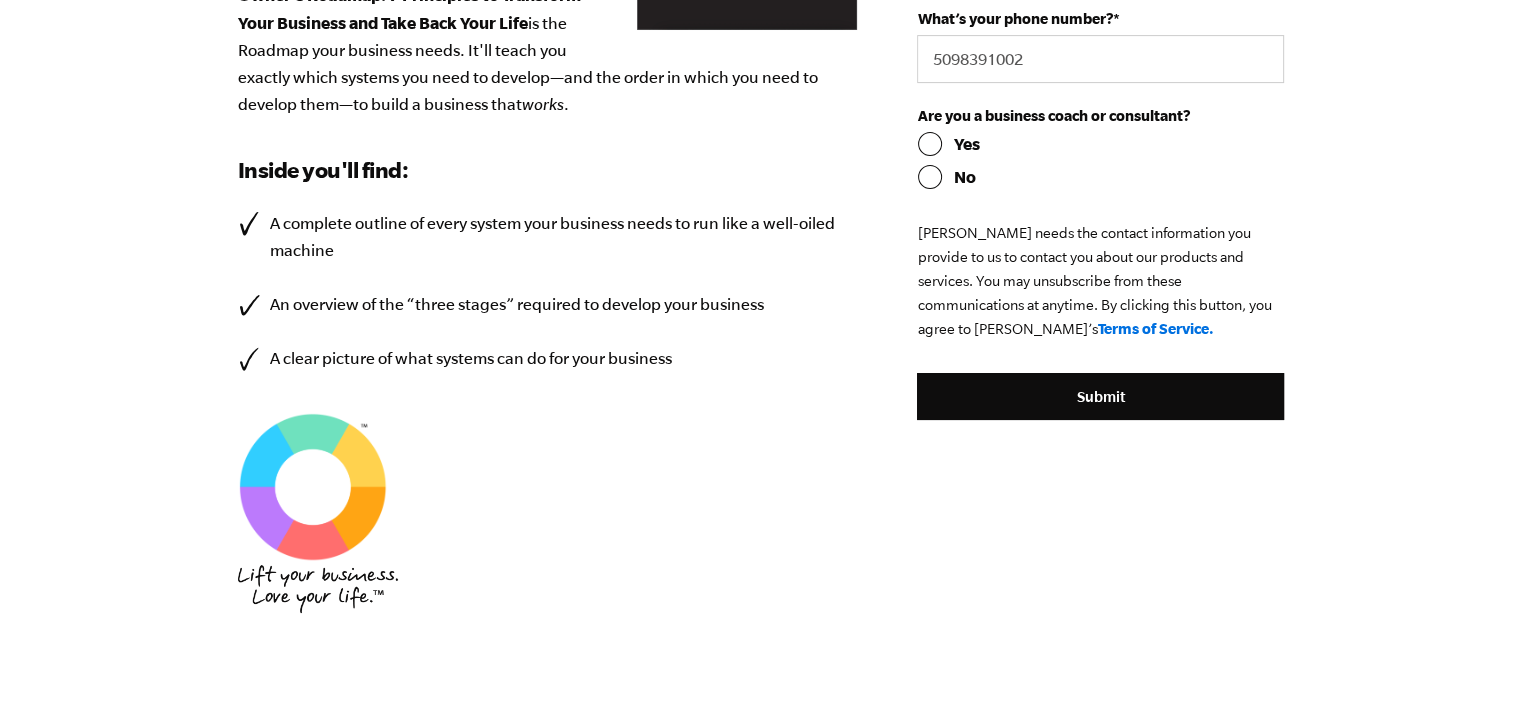 click on "No" at bounding box center [1100, 177] 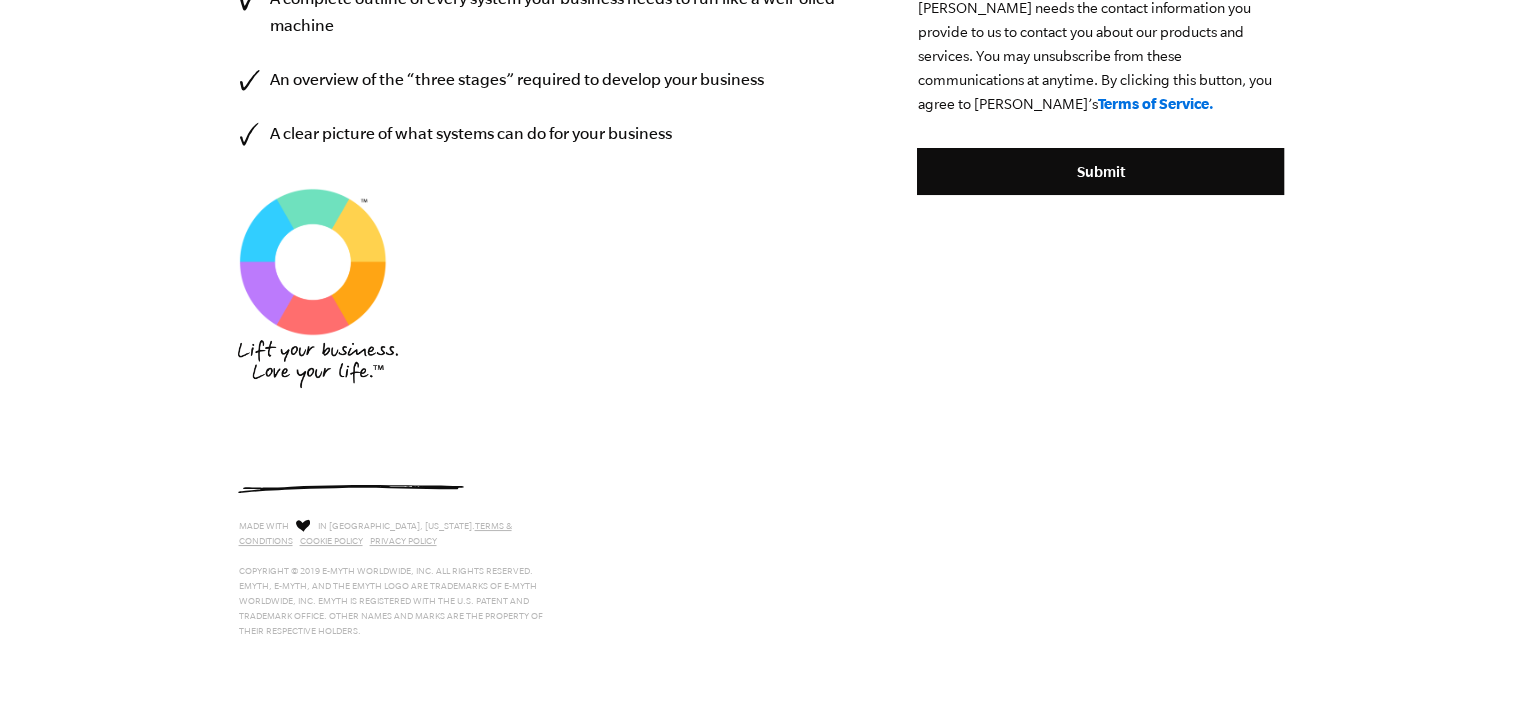 scroll, scrollTop: 1200, scrollLeft: 0, axis: vertical 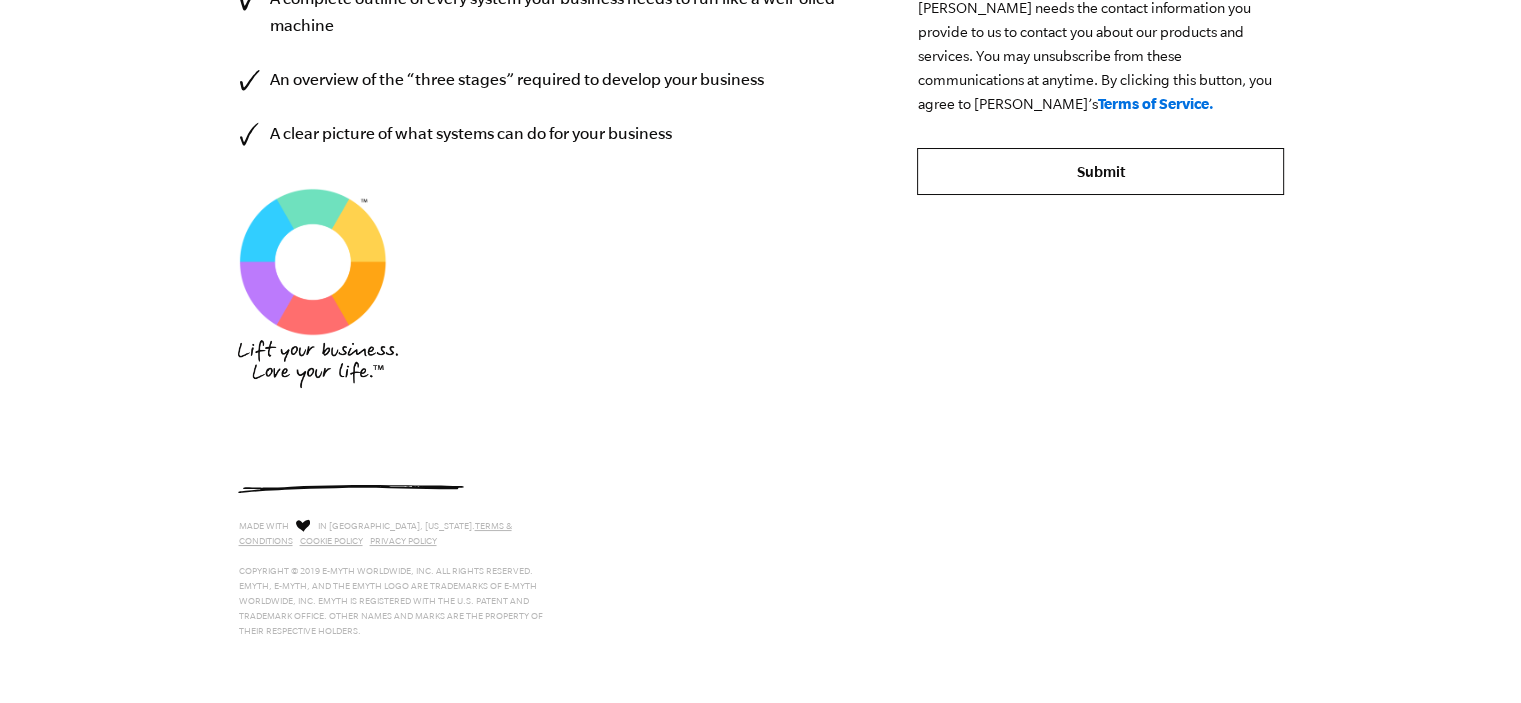 click on "Submit" at bounding box center [1100, 172] 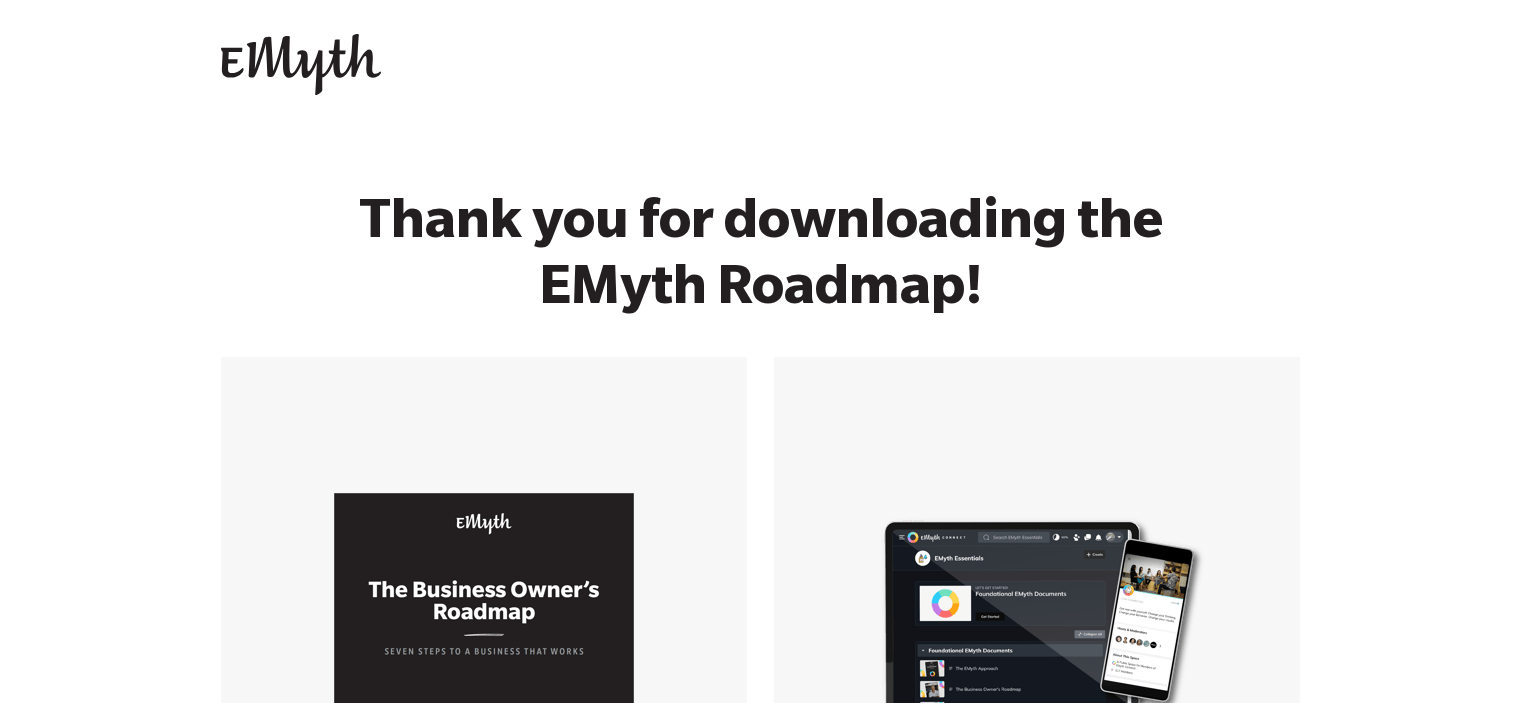 scroll, scrollTop: 0, scrollLeft: 0, axis: both 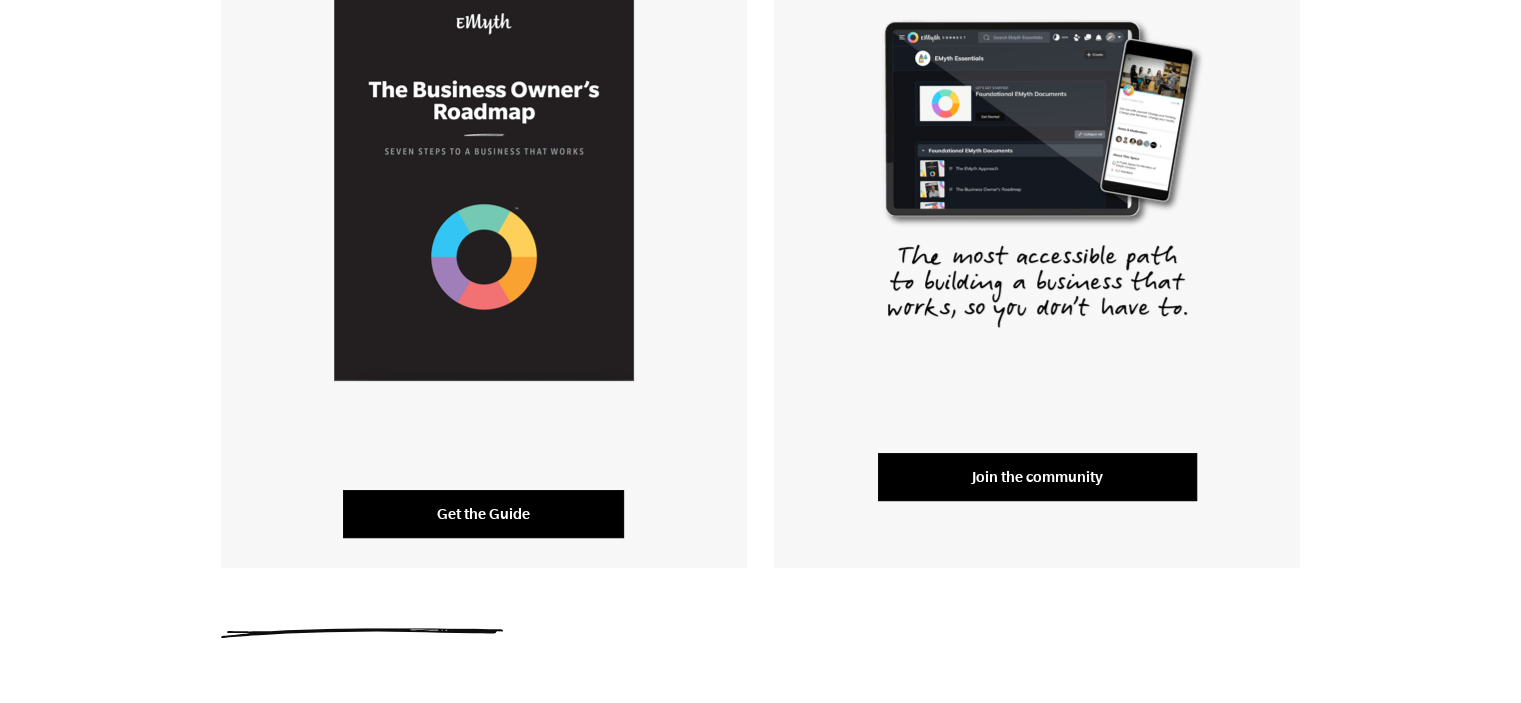 click on "Get the Guide" at bounding box center (483, 514) 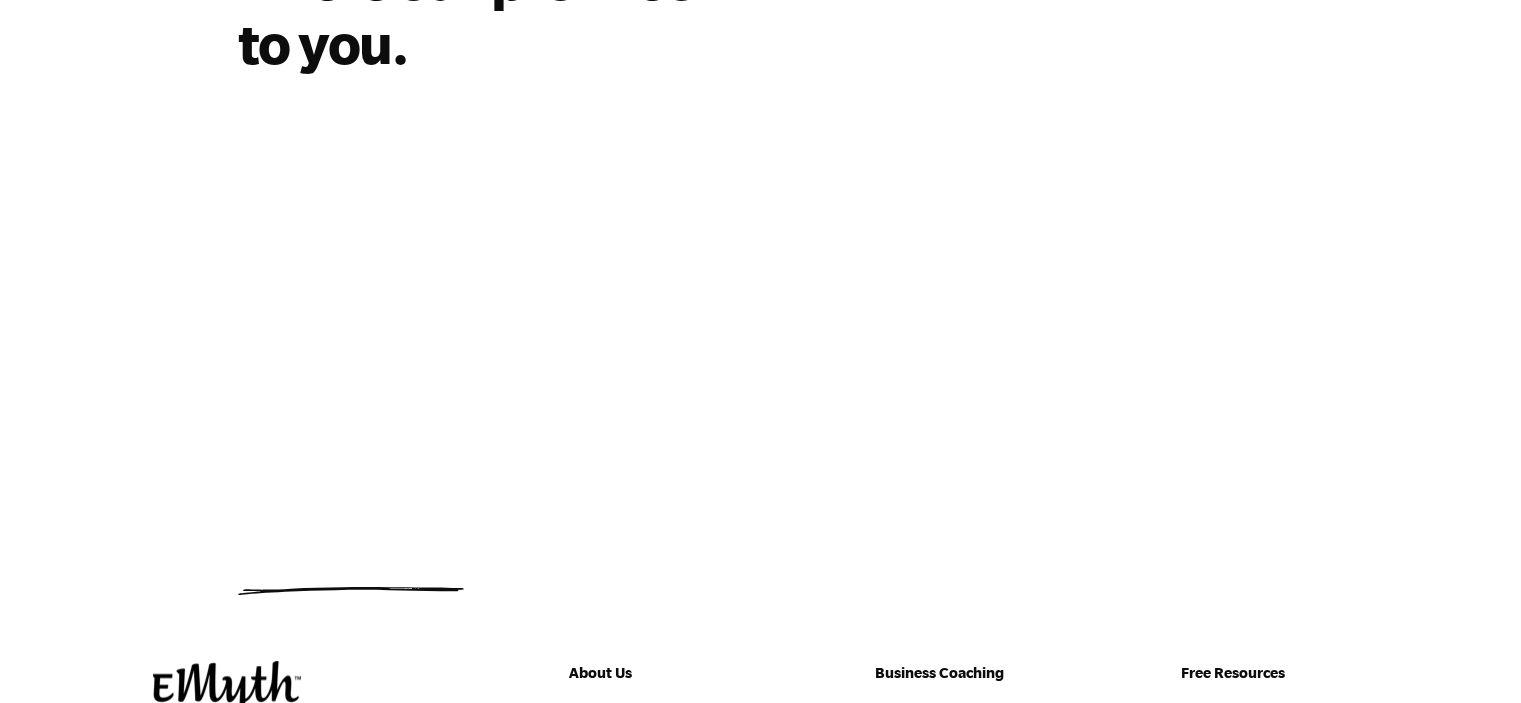 scroll, scrollTop: 300, scrollLeft: 0, axis: vertical 